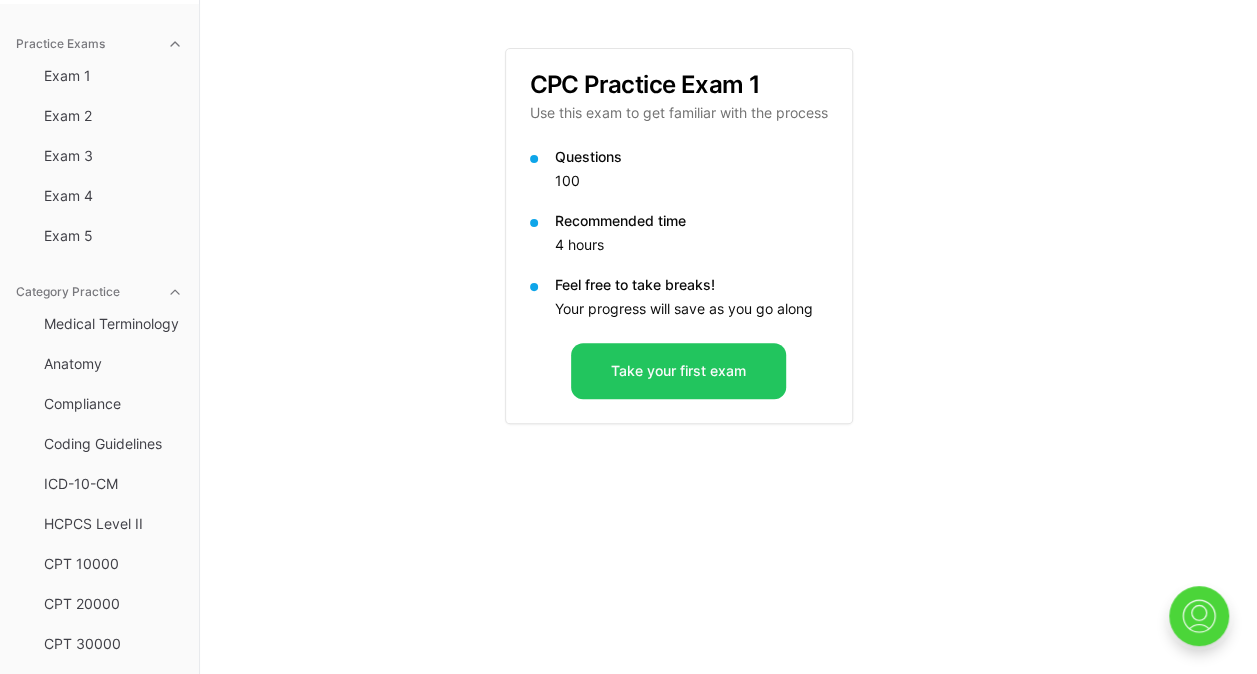 scroll, scrollTop: 0, scrollLeft: 0, axis: both 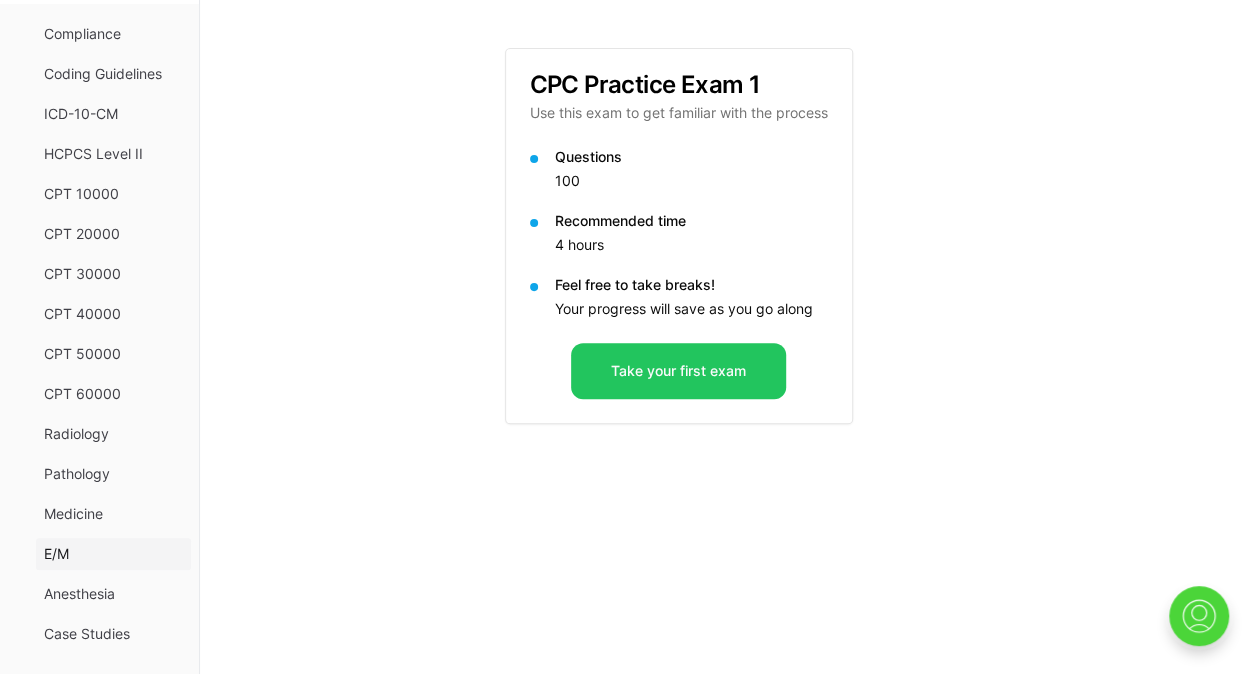 click on "E/M" at bounding box center [113, 554] 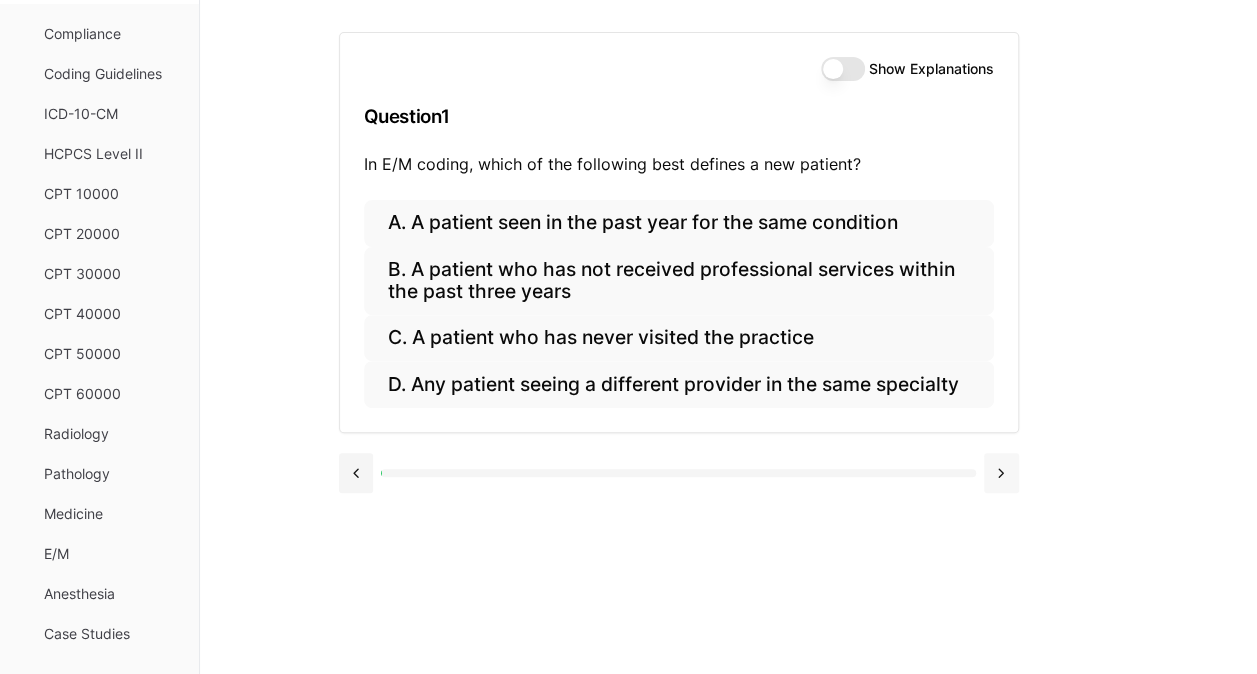 click at bounding box center [1001, 473] 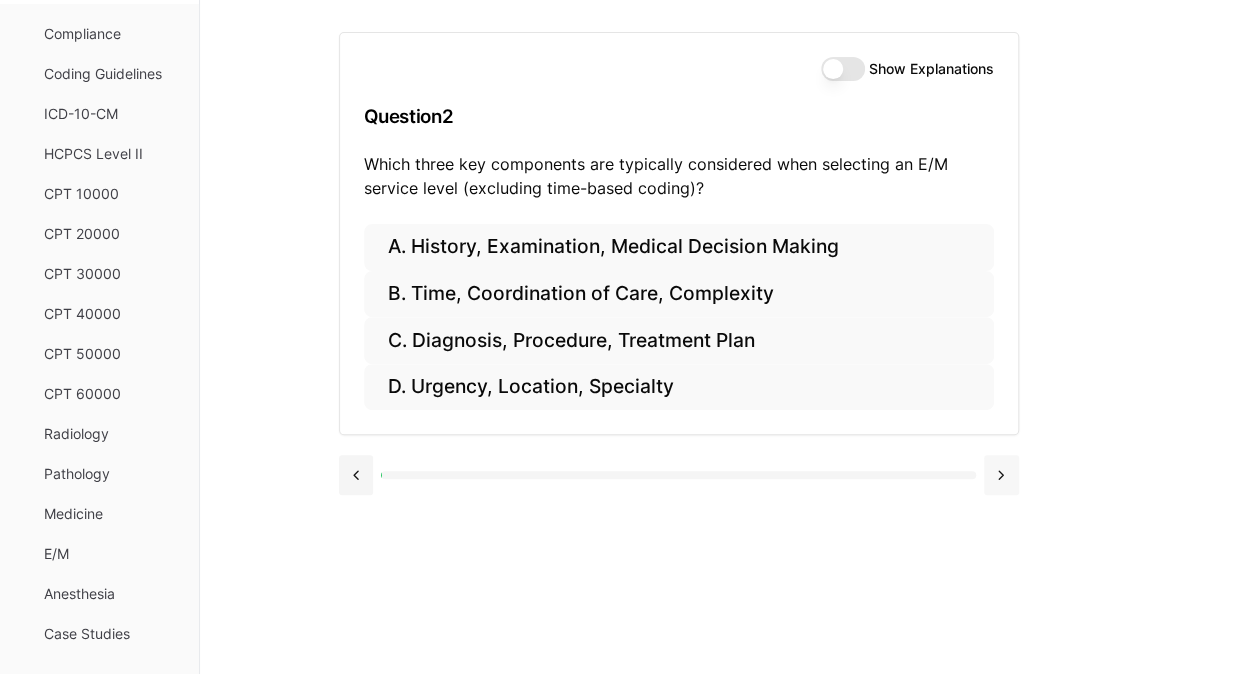 click at bounding box center (1001, 475) 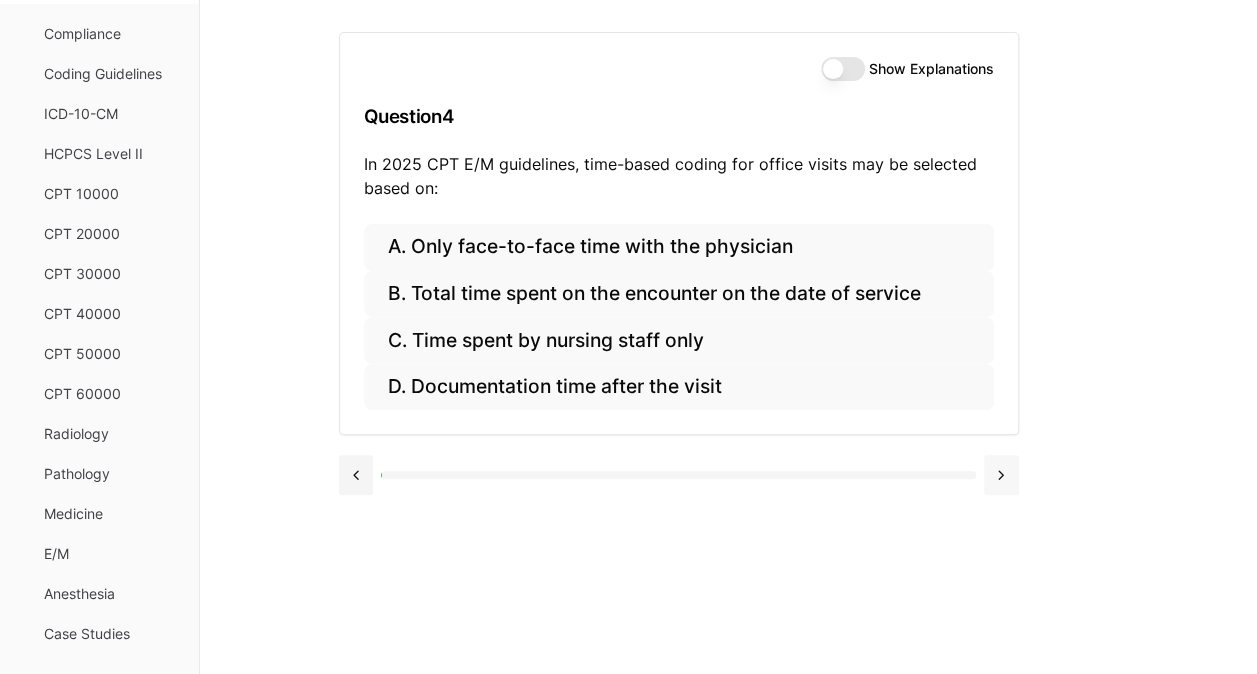 click at bounding box center (1001, 475) 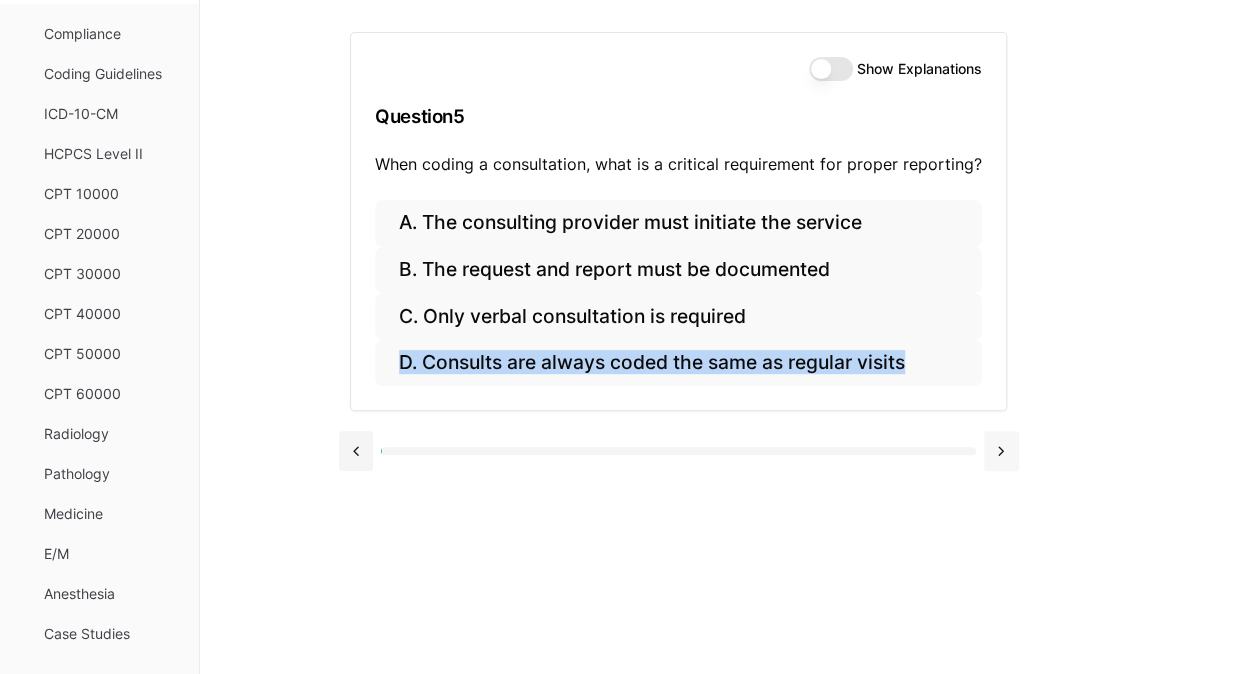 click at bounding box center (679, 449) 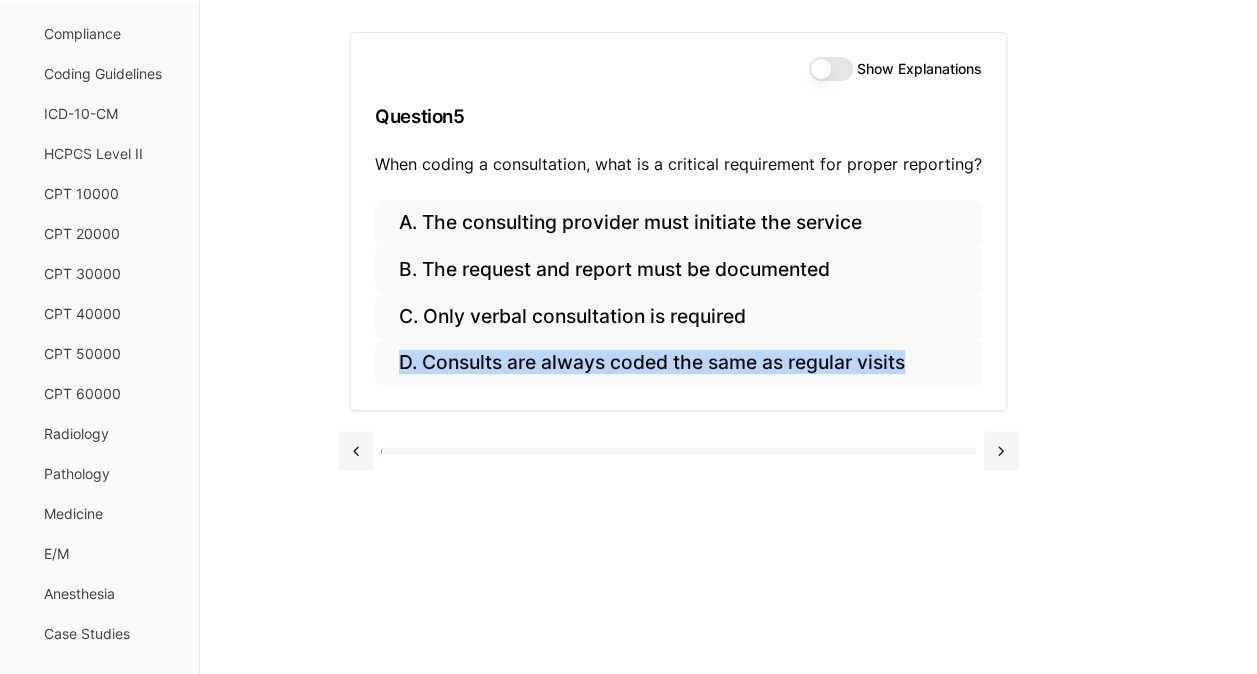 click at bounding box center (679, 449) 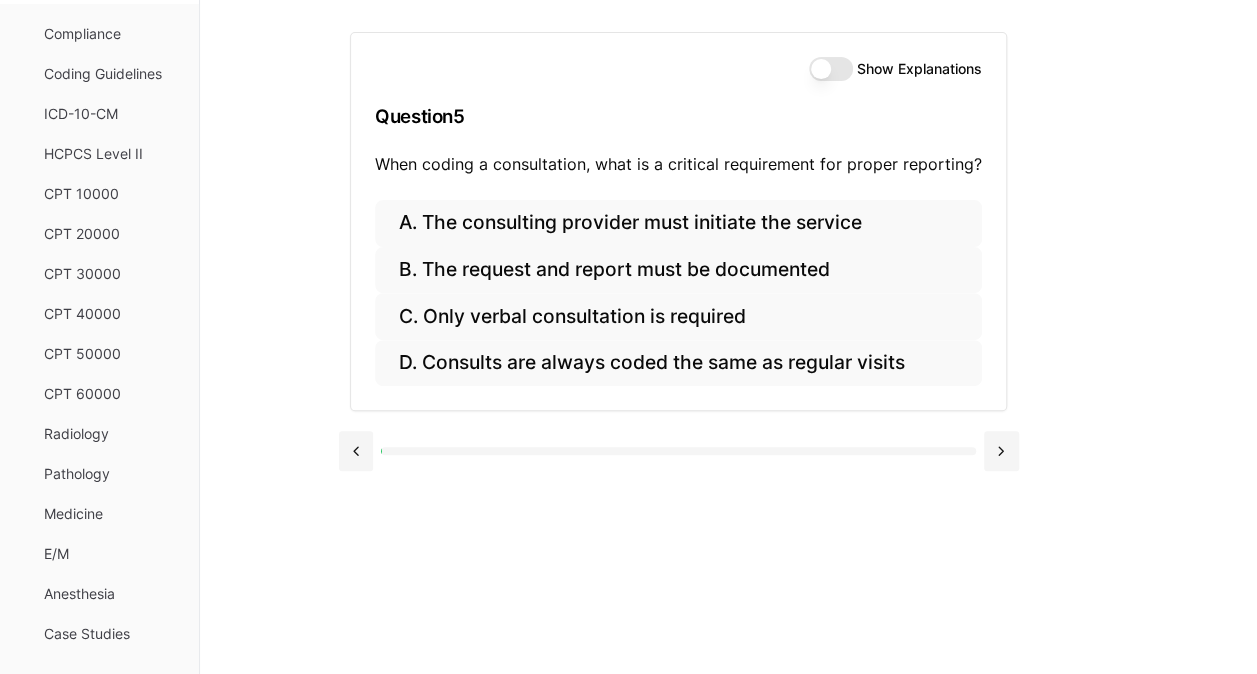 click on "Show Explanations Question  5 When coding a consultation, what is a critical requirement for proper reporting? A. The consulting provider must initiate the service B. The request and report must be documented C. Only verbal consultation is required D. Consults are always coded the same as regular visits" at bounding box center (729, 337) 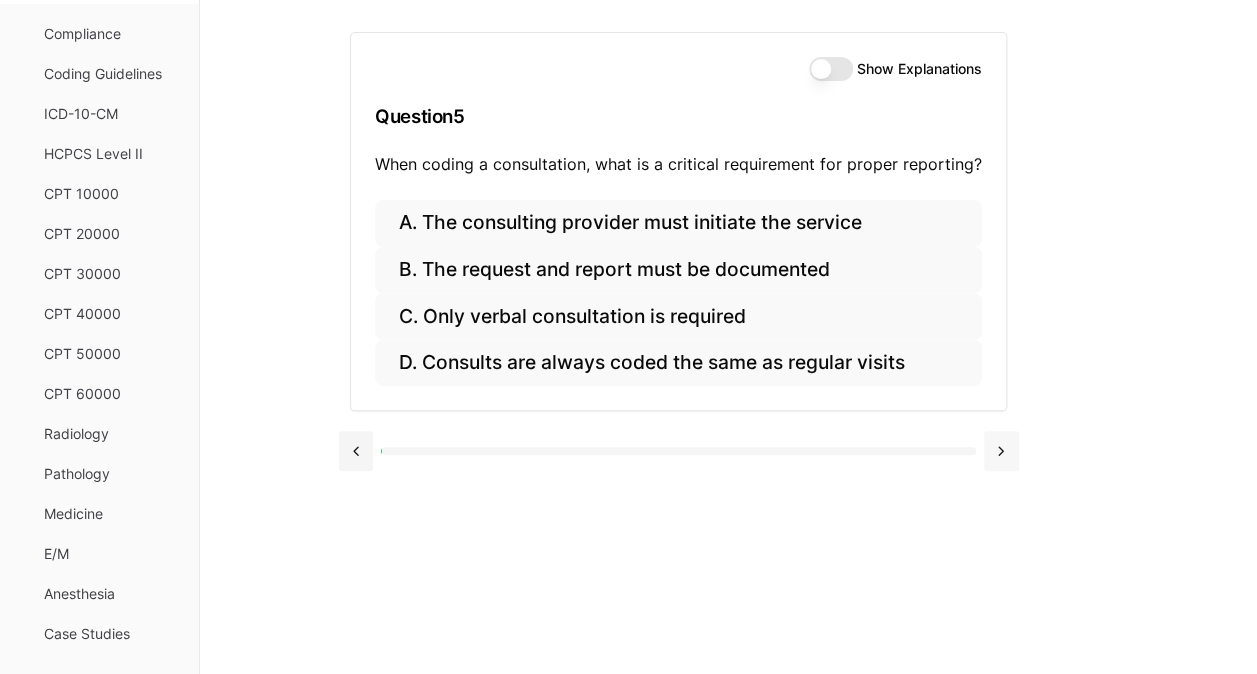 click at bounding box center [1001, 451] 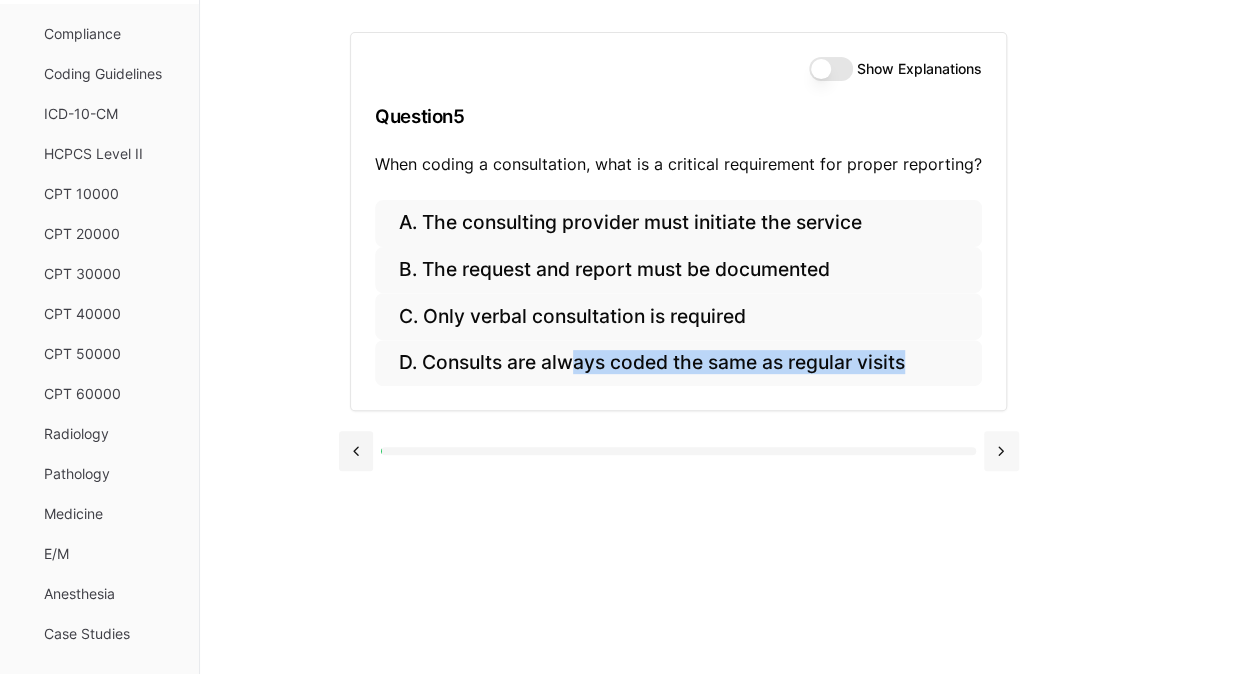 click on "A. The consulting provider must initiate the service B. The request and report must be documented C. Only verbal consultation is required D. Consults are always coded the same as regular visits" at bounding box center [678, 305] 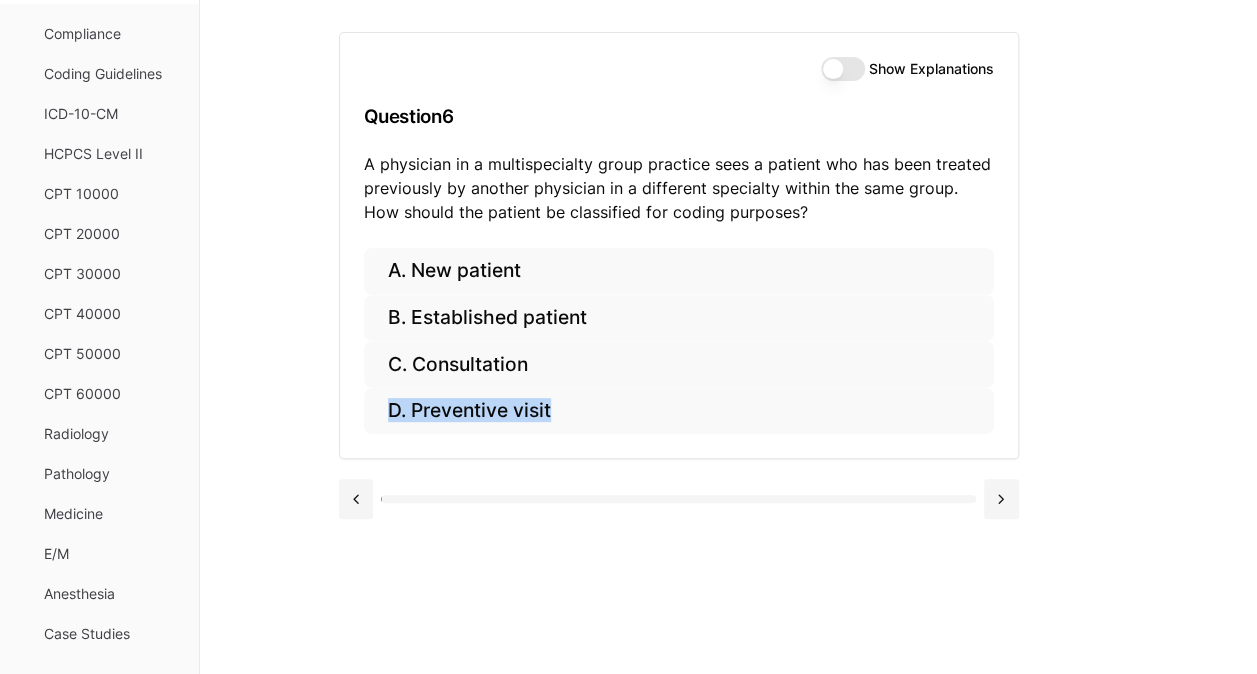 click on "A. New patient B. Established patient C. Consultation D. Preventive visit" at bounding box center [679, 353] 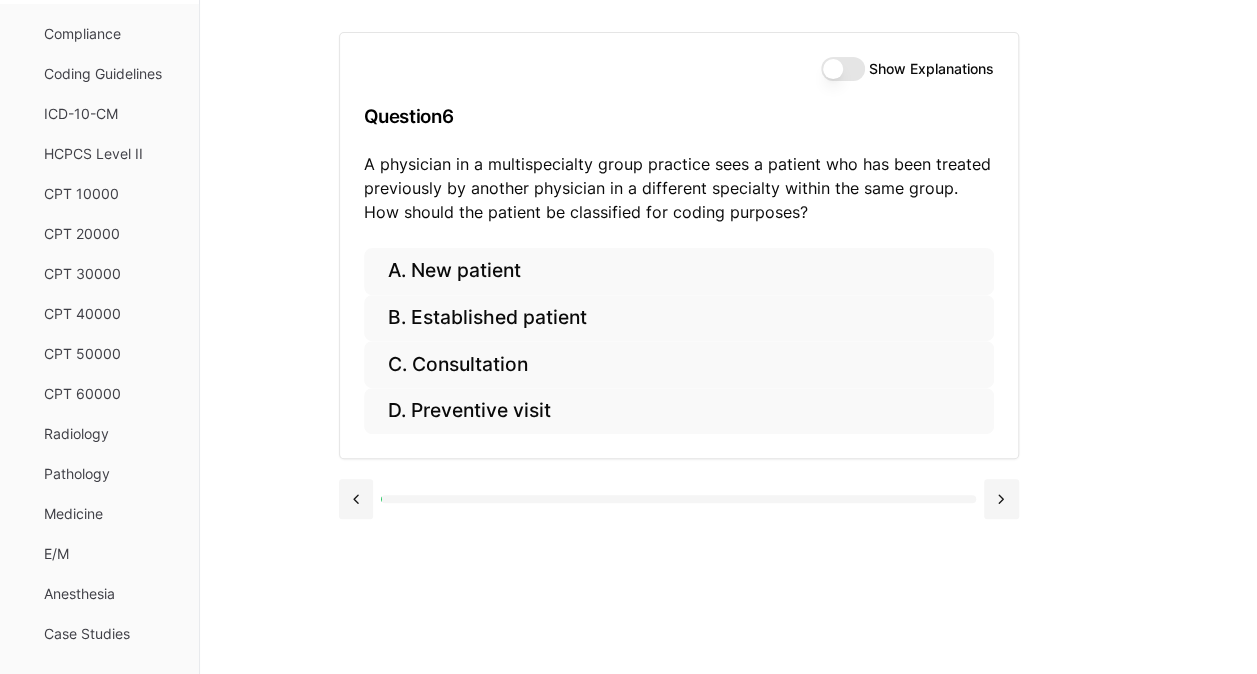 click on "Show Explanations Question  6 A physician in a multispecialty group practice sees a patient who has been treated previously by another physician in a different specialty within the same group. How should the patient be classified for coding purposes? A. New patient B. Established patient C. Consultation D. Preventive visit" at bounding box center (729, 337) 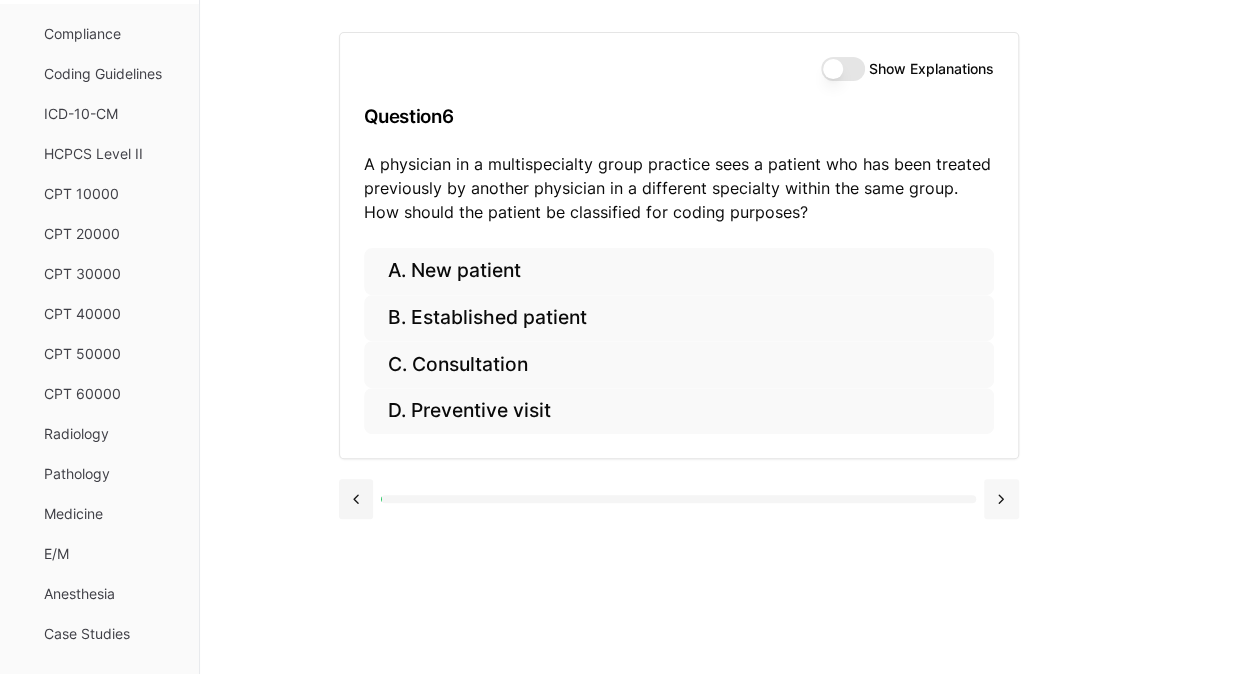 click at bounding box center (1001, 499) 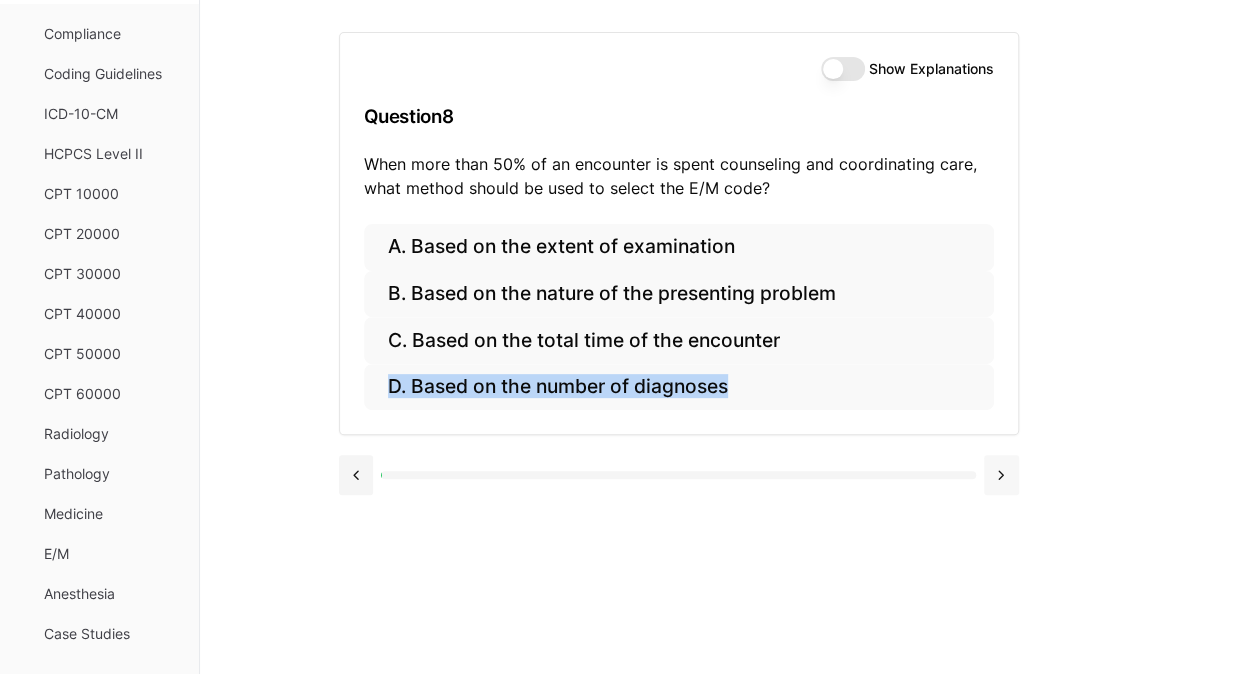 click at bounding box center (679, 473) 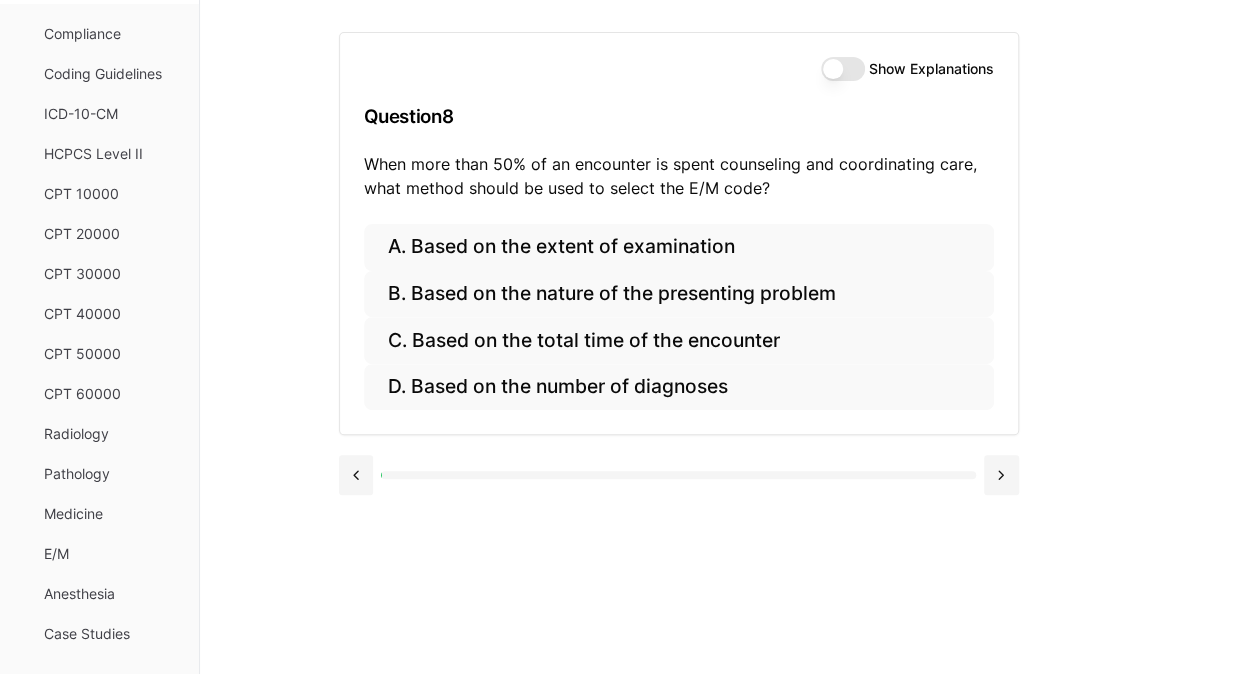 drag, startPoint x: 996, startPoint y: 506, endPoint x: 958, endPoint y: 519, distance: 40.16217 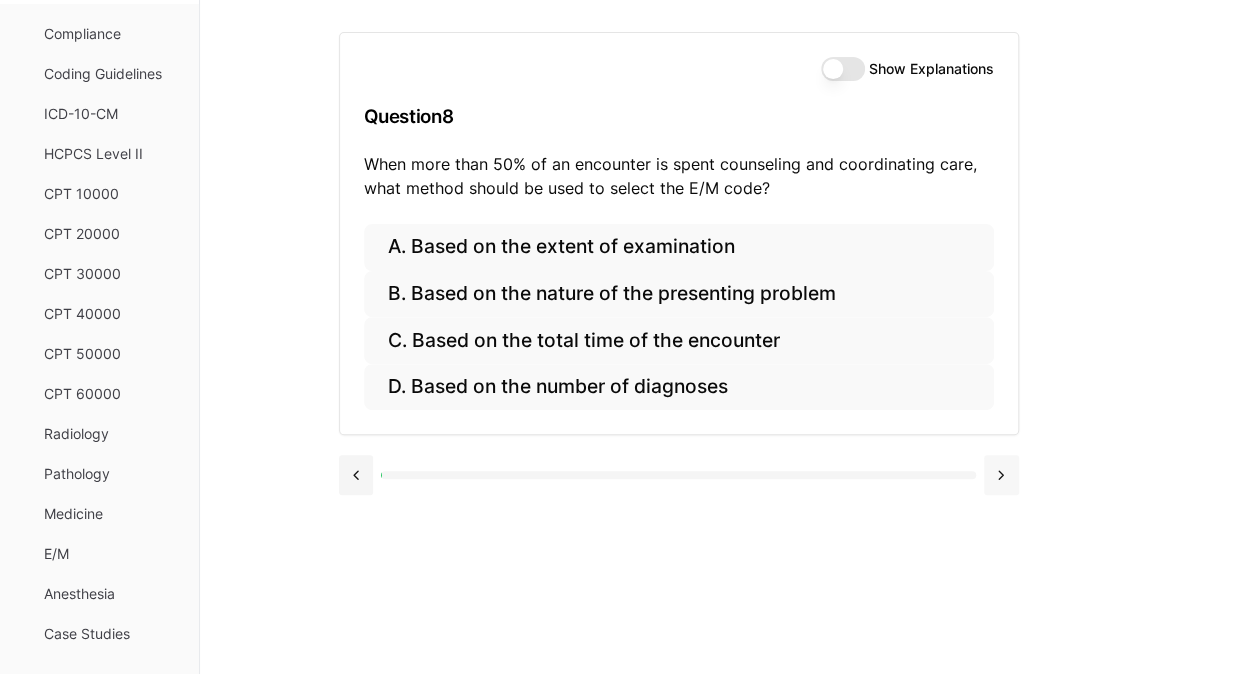 click at bounding box center [1001, 475] 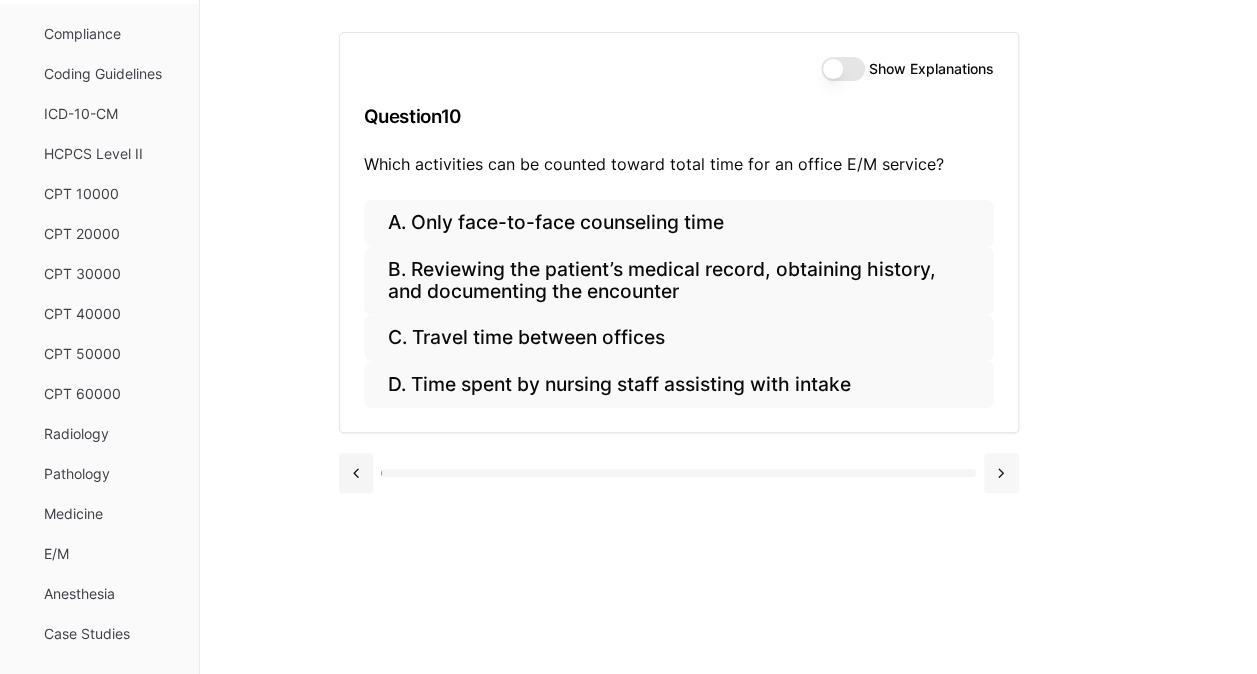 click at bounding box center [1001, 473] 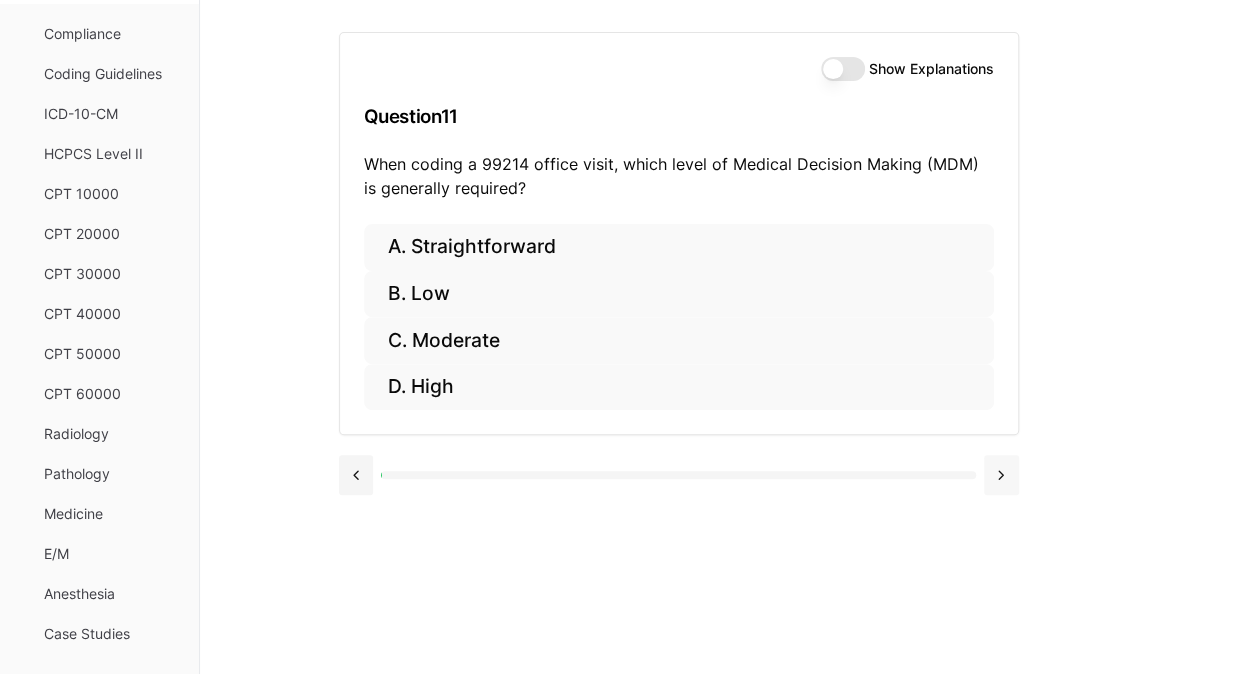 click at bounding box center (1001, 475) 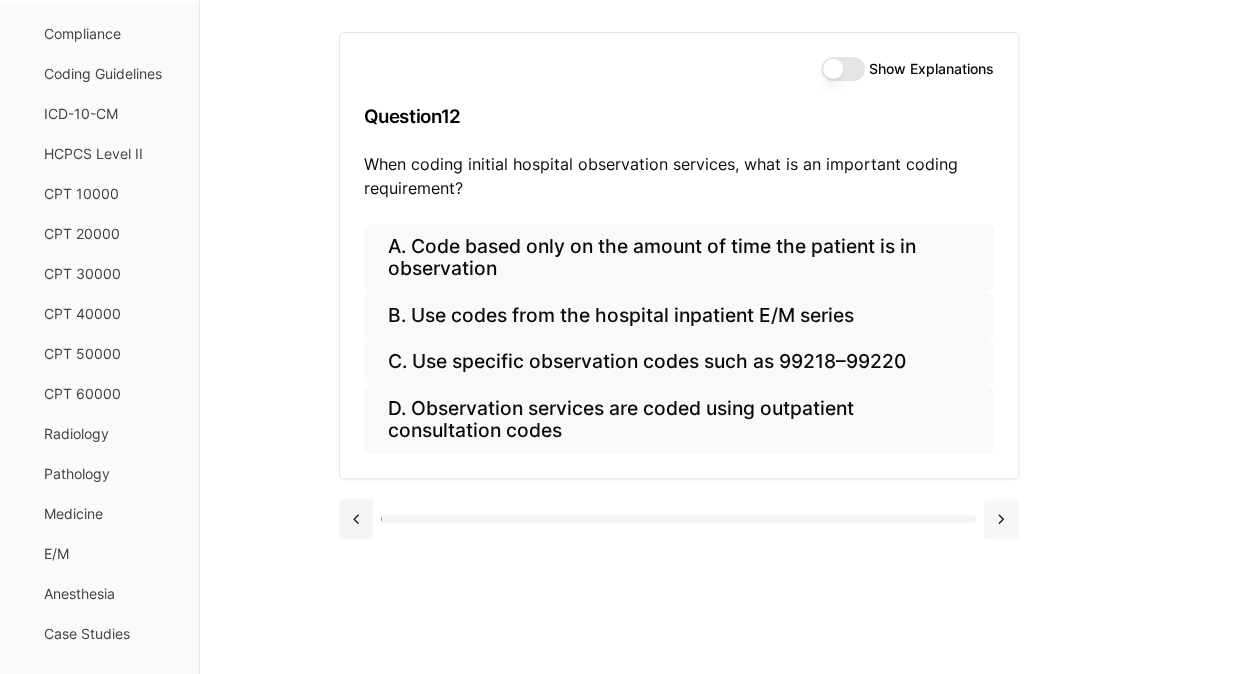 click at bounding box center (1001, 519) 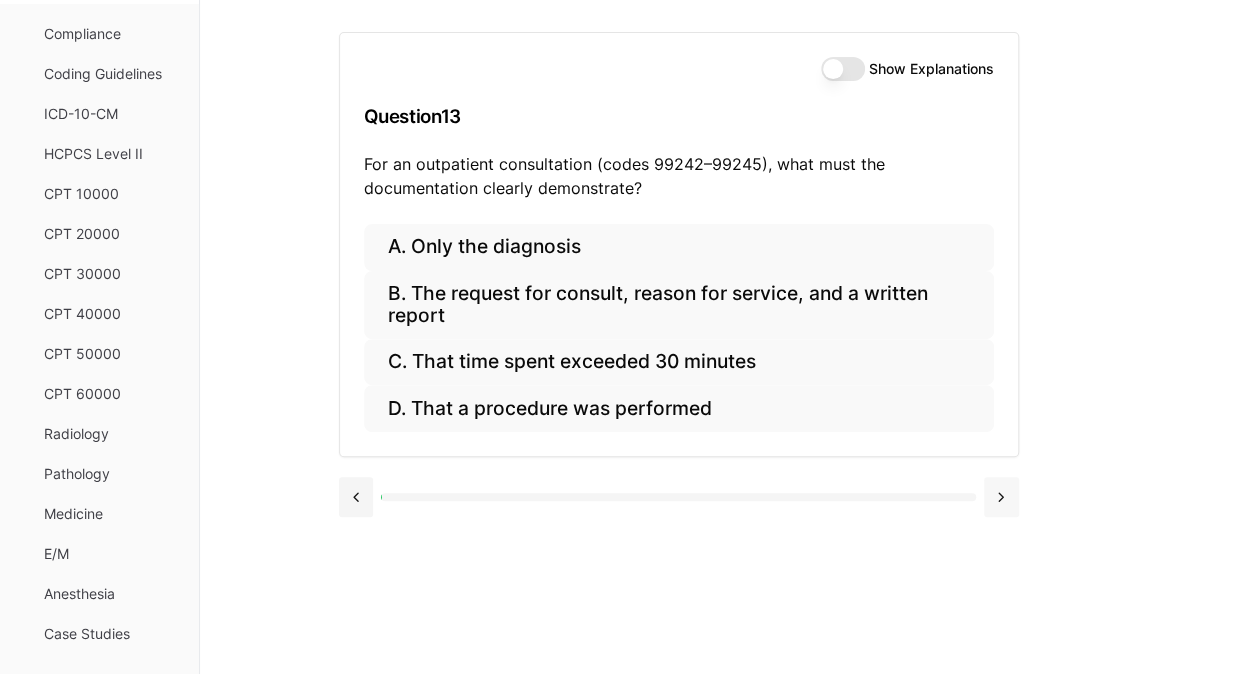 click at bounding box center (1001, 497) 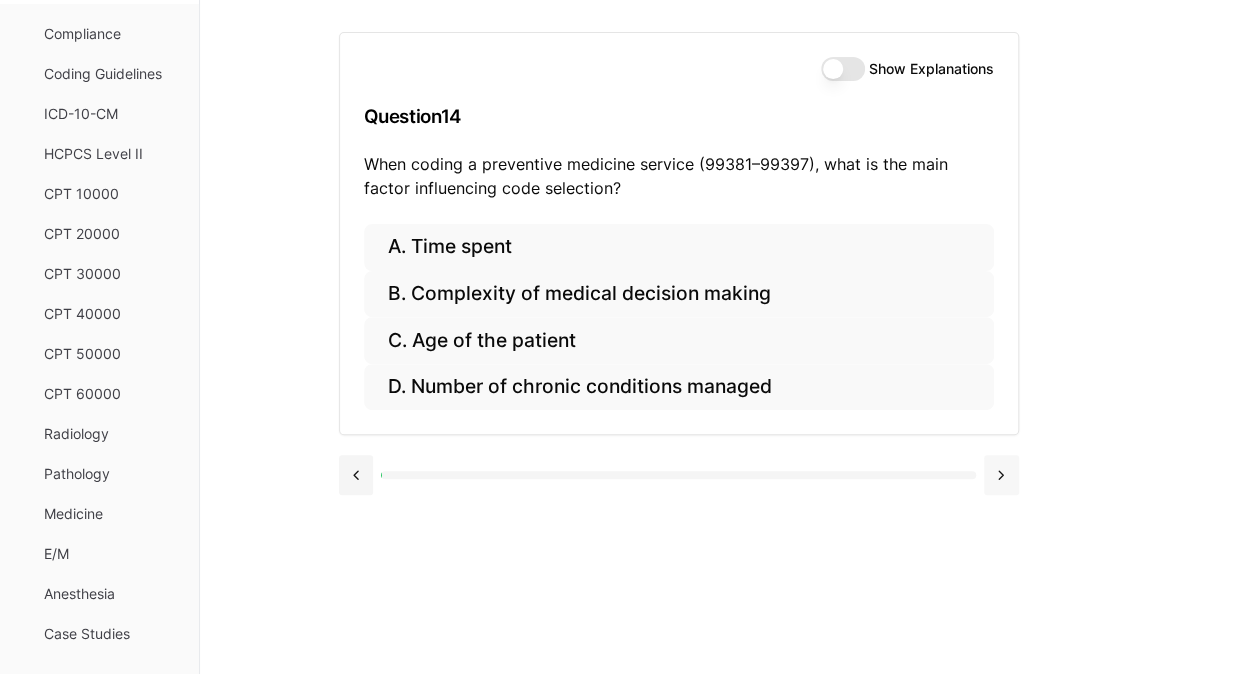 click at bounding box center [1001, 475] 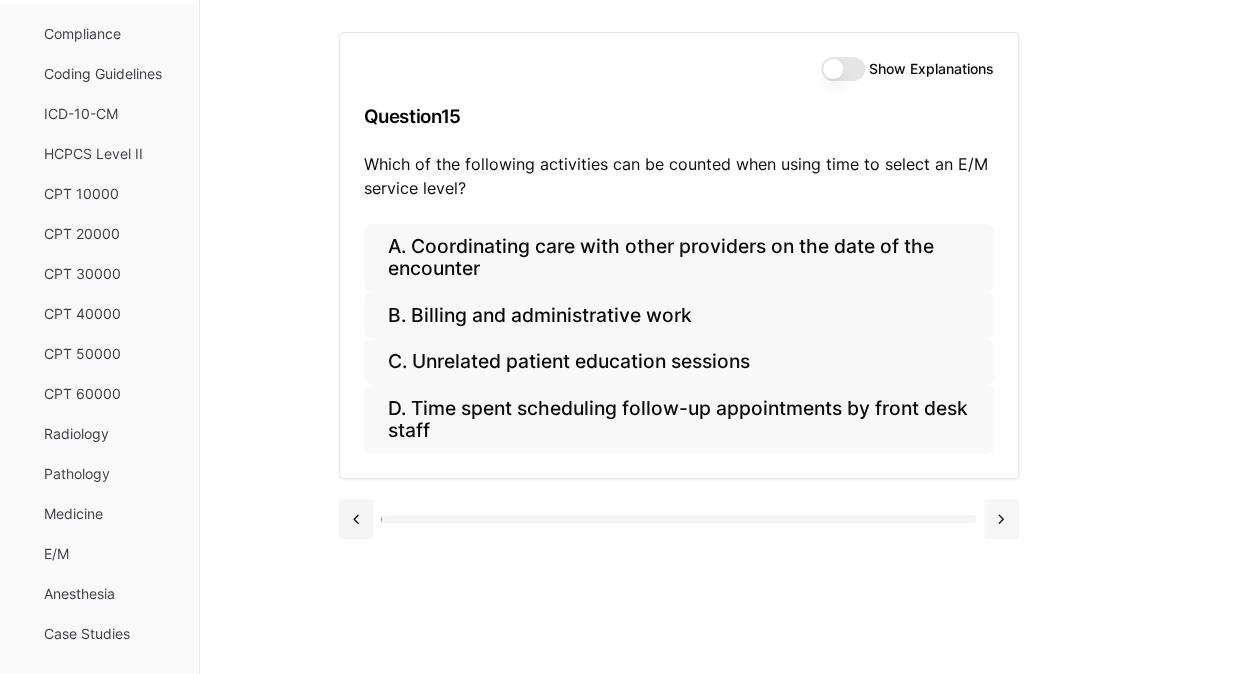 click at bounding box center (679, 517) 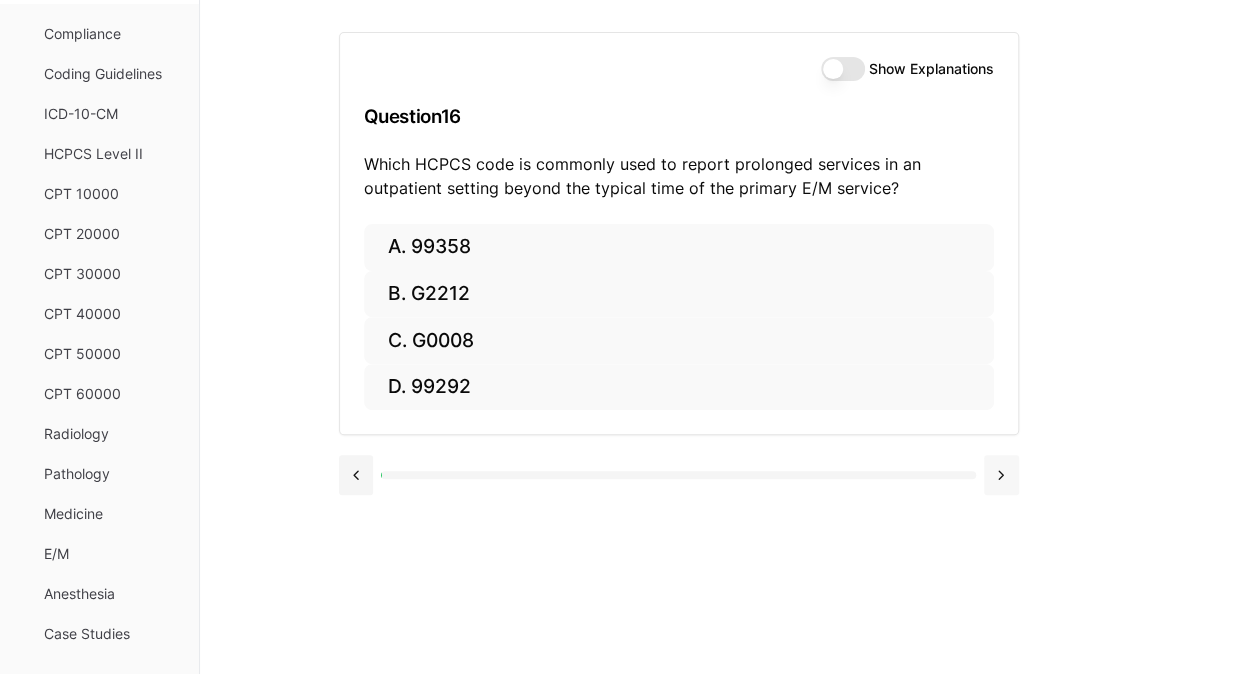 click at bounding box center [679, 473] 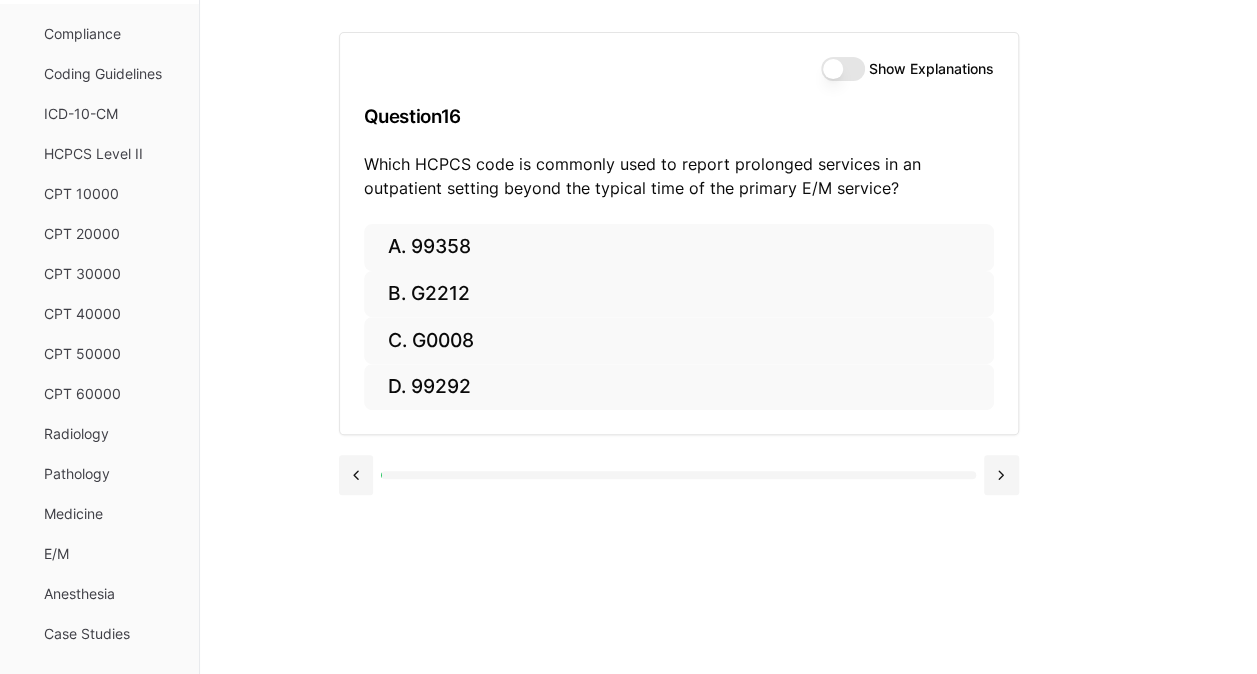 click on "Show Explanations" at bounding box center [843, 69] 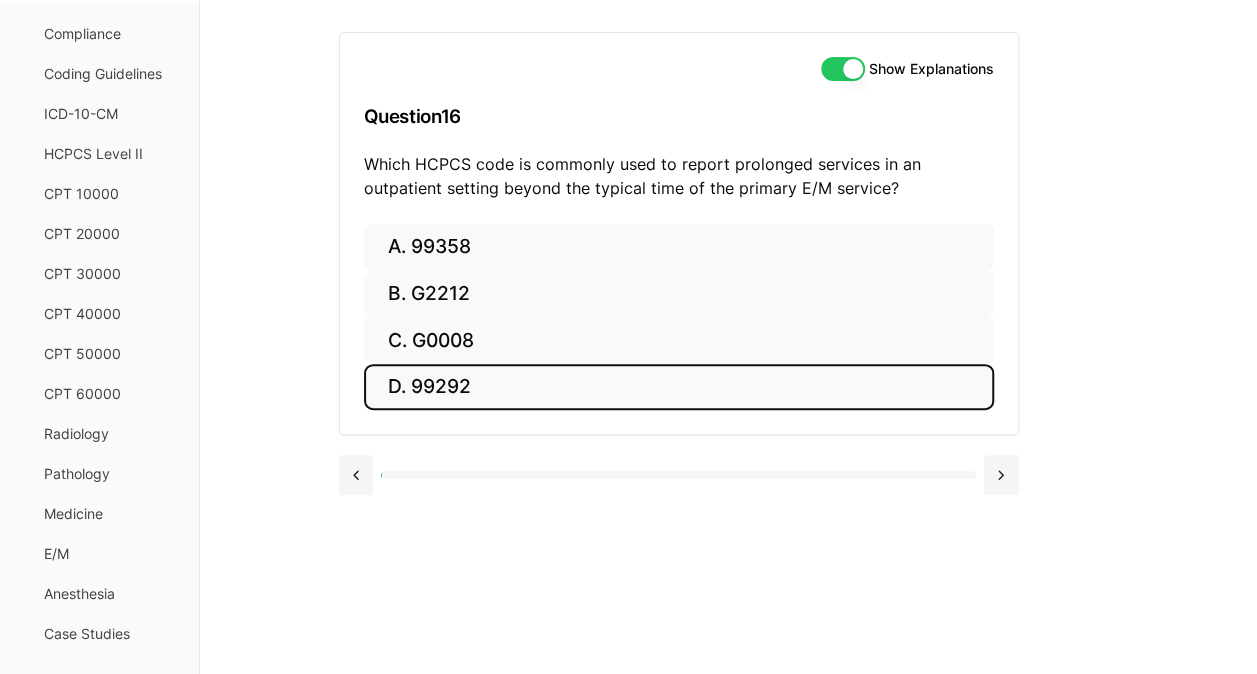 click on "D. 99292" at bounding box center [679, 387] 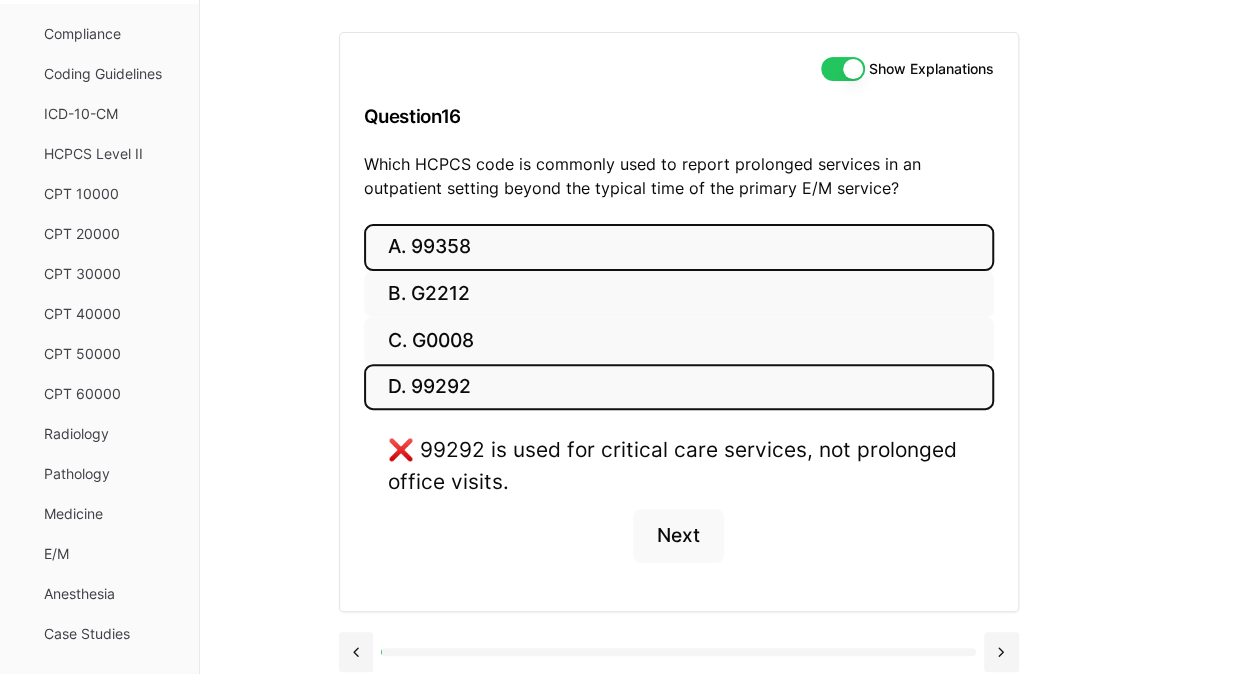 click on "A. 99358" at bounding box center (679, 247) 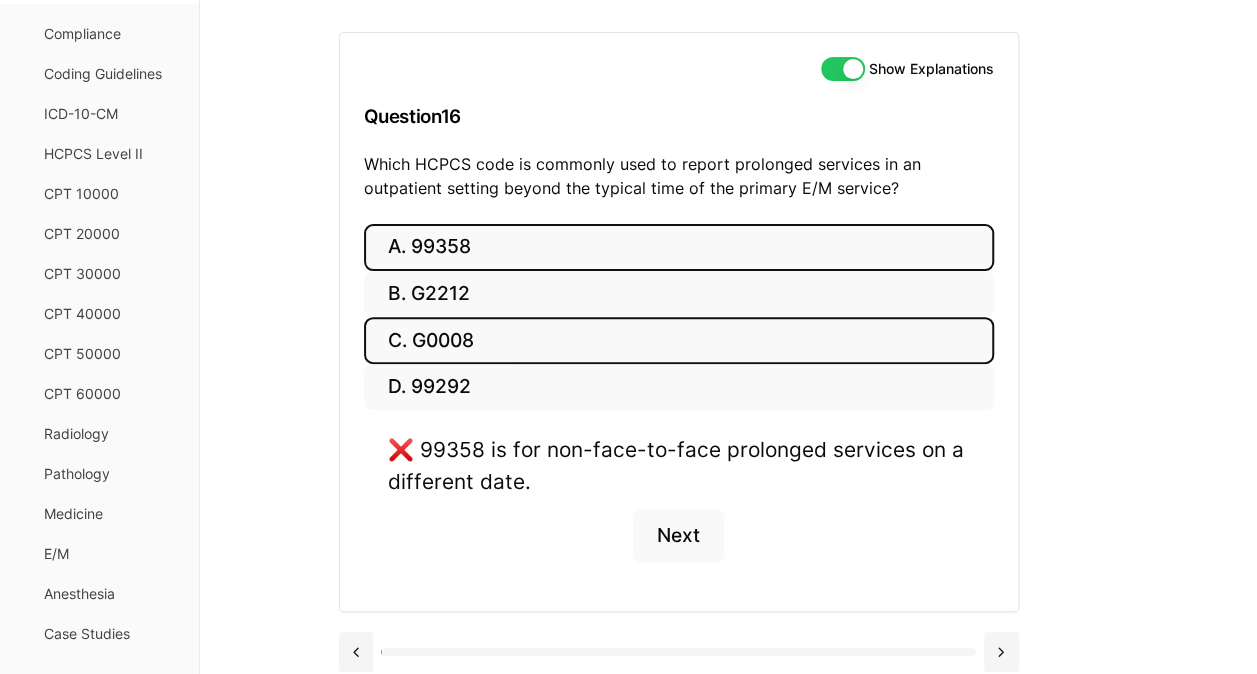 click on "C. G0008" at bounding box center [679, 340] 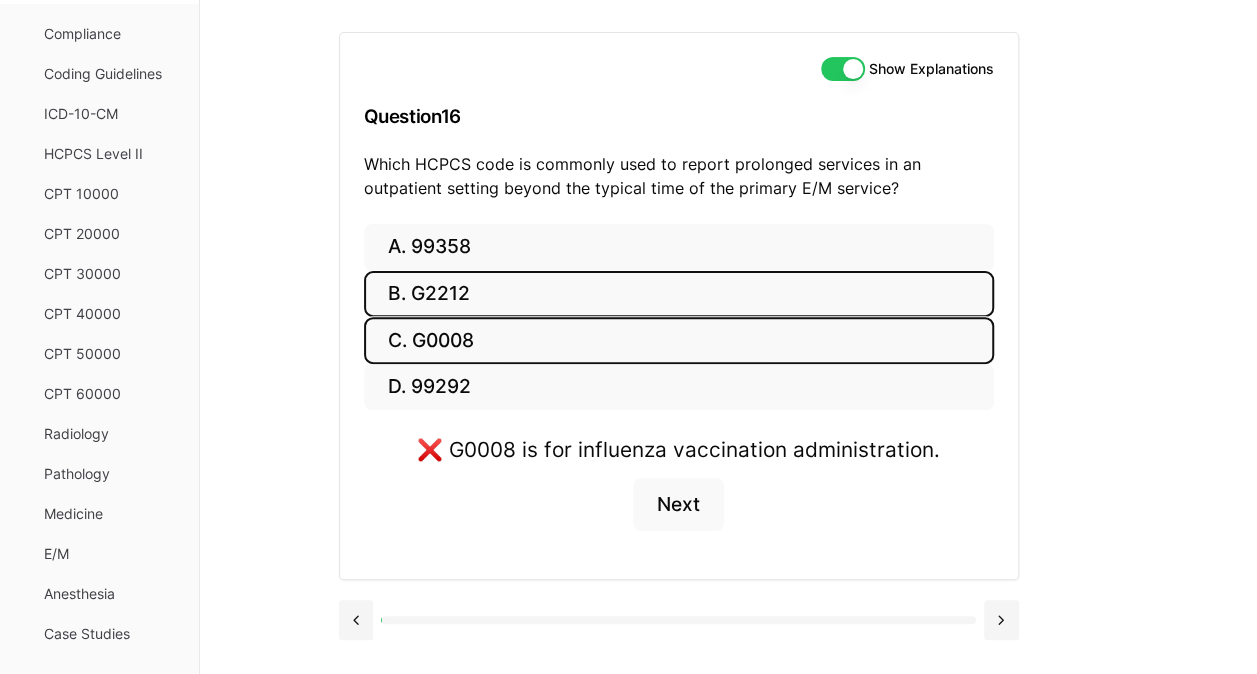click on "B. G2212" at bounding box center (679, 294) 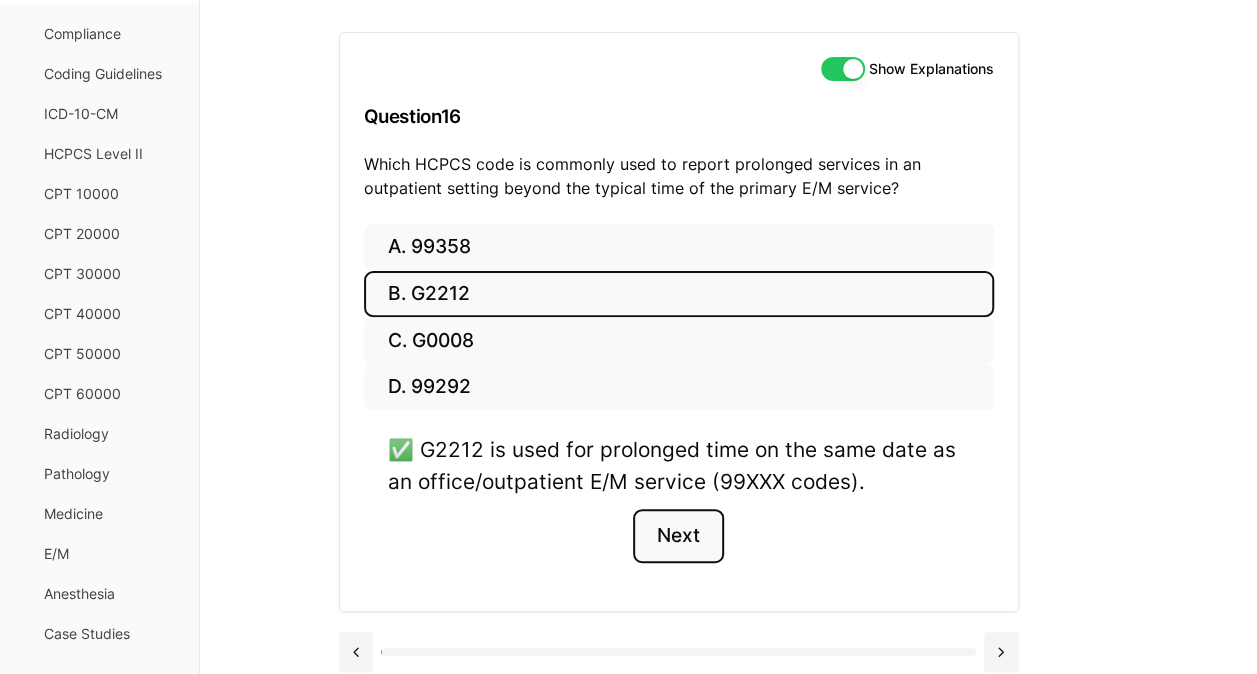 click on "Next" at bounding box center [678, 536] 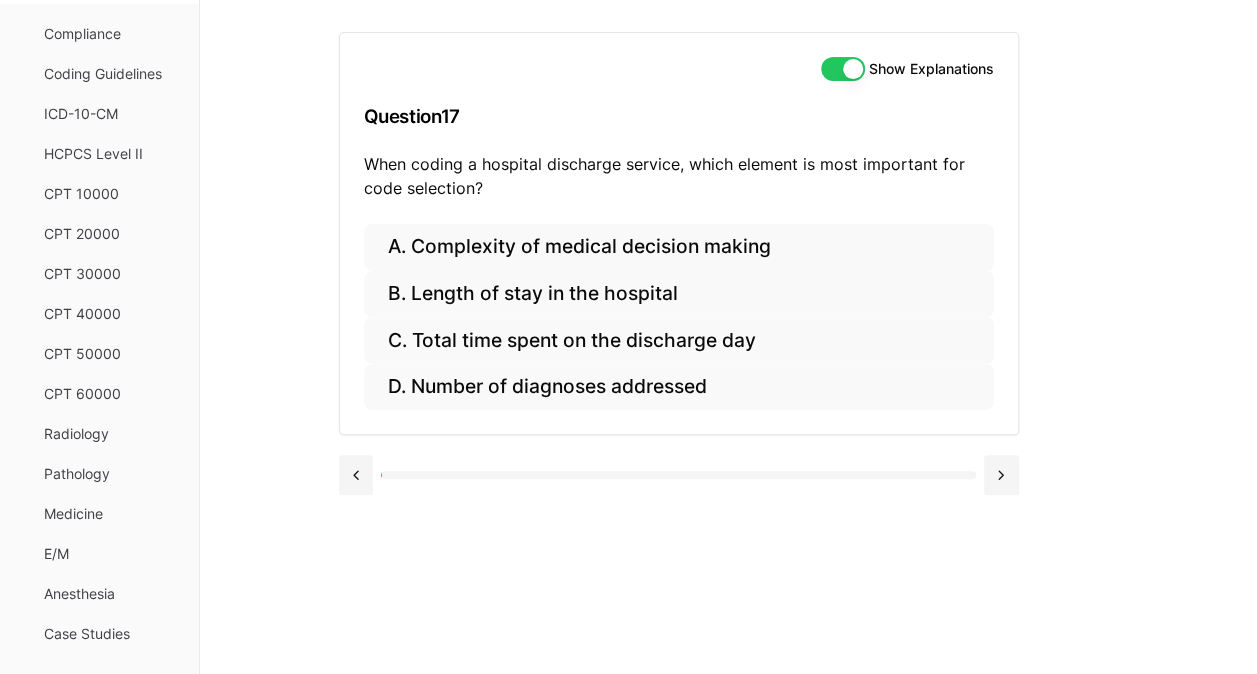 click on "Show Explanations" at bounding box center [843, 69] 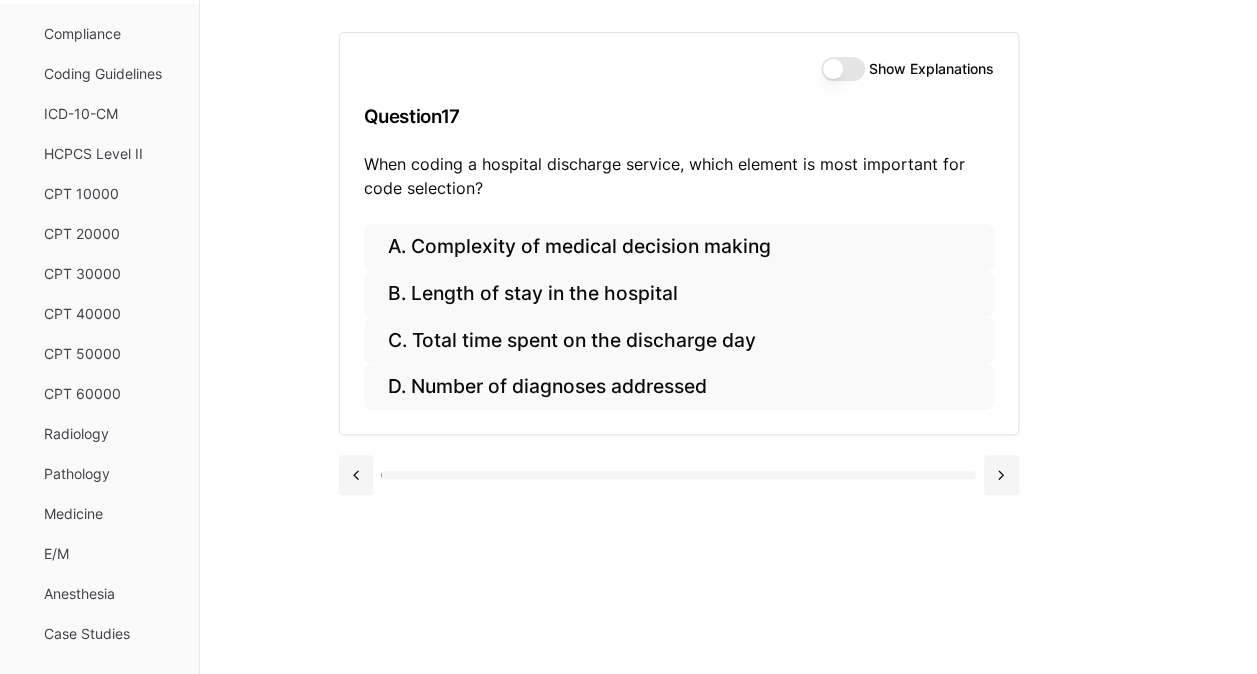 click on "Show Explanations" at bounding box center (843, 69) 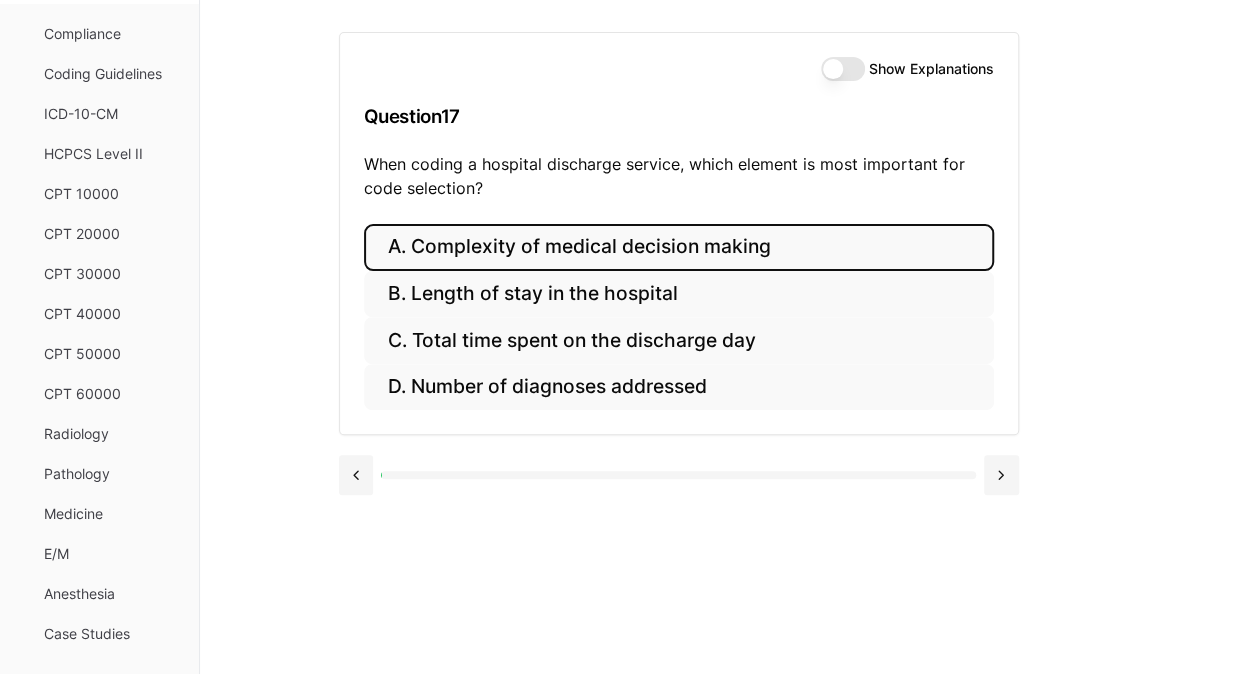 click on "A. Complexity of medical decision making" at bounding box center [679, 247] 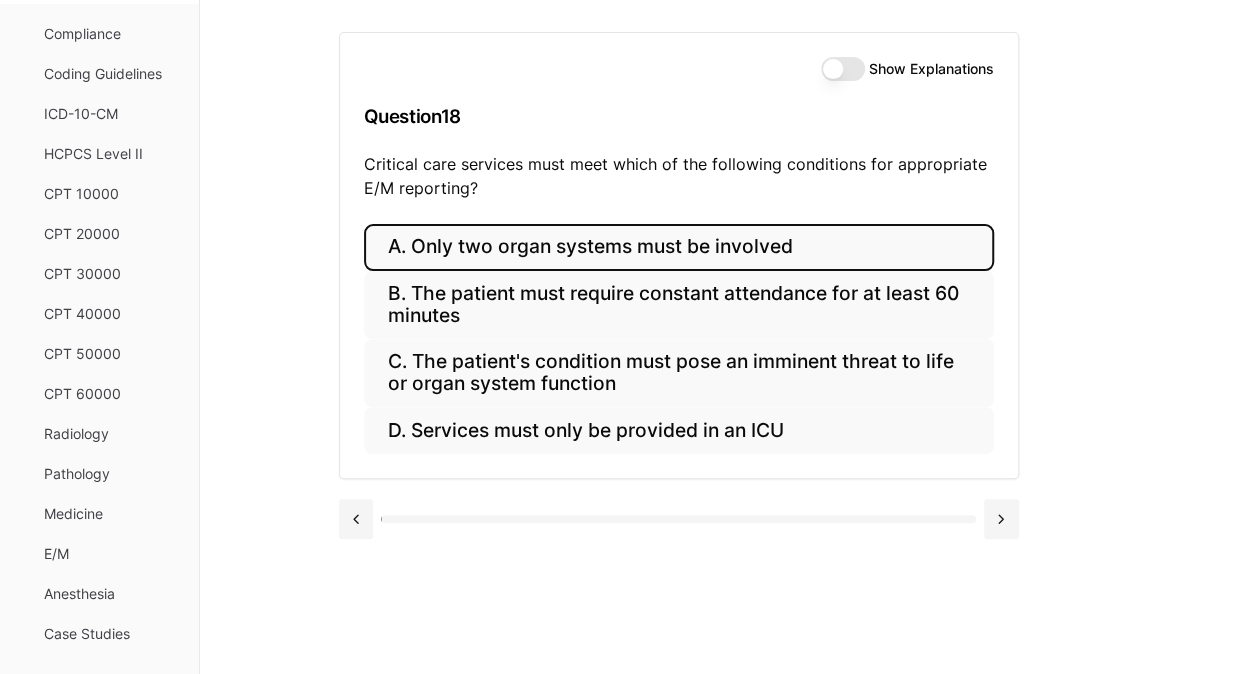 click on "Show Explanations" at bounding box center (843, 69) 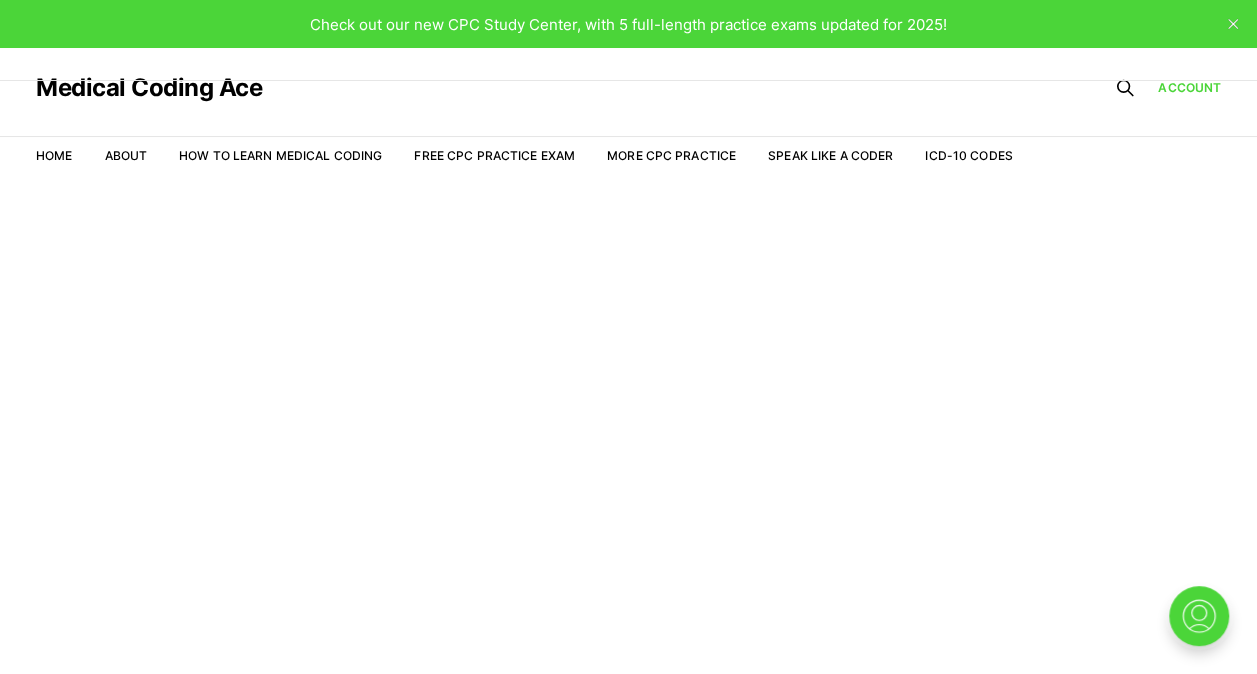 scroll, scrollTop: 0, scrollLeft: 0, axis: both 